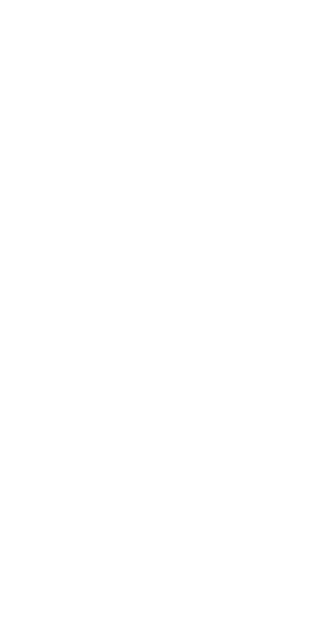 scroll, scrollTop: 0, scrollLeft: 0, axis: both 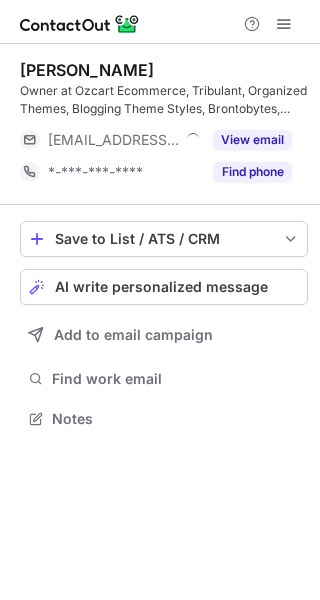 click on "Save to List / ATS / CRM List Select Lever Connect Greenhouse Connect Salesforce Connect Hubspot Connect Bullhorn Connect Zapier (100+ Applications) Connect Request a new integration AI write personalized message Add to email campaign Find work email Notes" at bounding box center (164, 327) 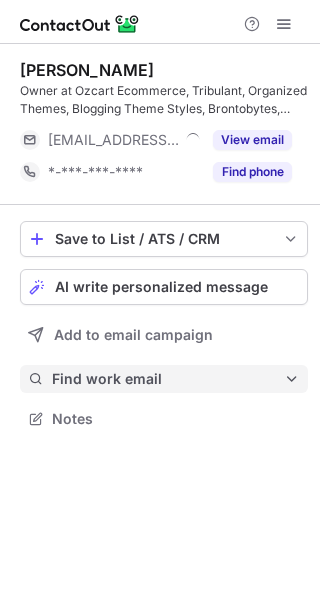click on "Find work email" at bounding box center [168, 379] 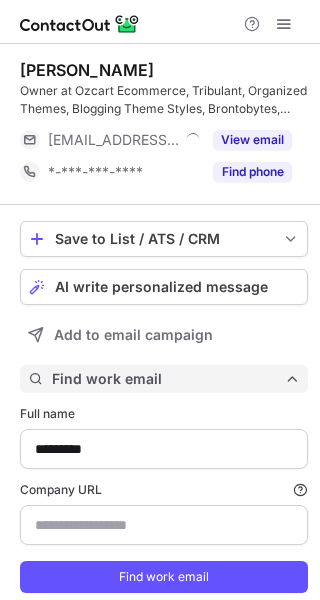 scroll, scrollTop: 10, scrollLeft: 10, axis: both 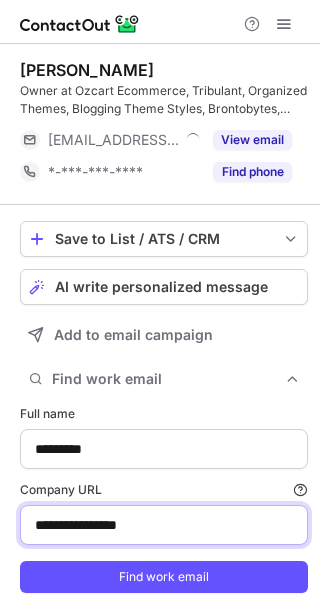 drag, startPoint x: 142, startPoint y: 529, endPoint x: 194, endPoint y: 527, distance: 52.03845 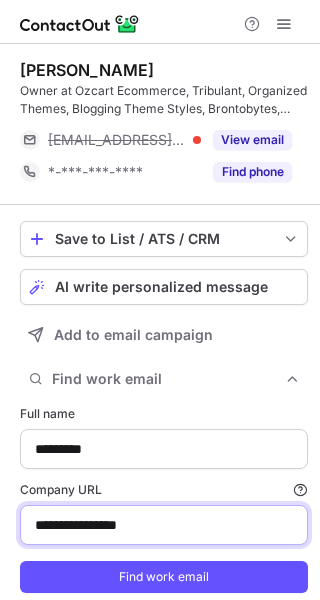 click on "**********" at bounding box center (164, 525) 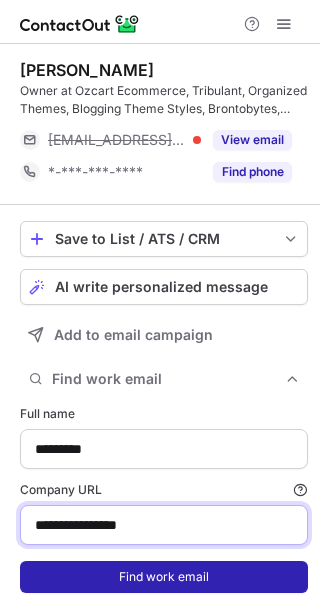 paste 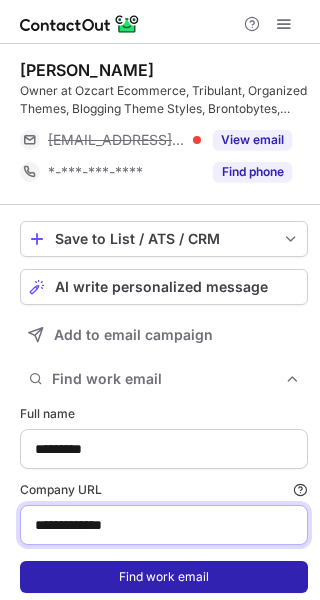 type on "**********" 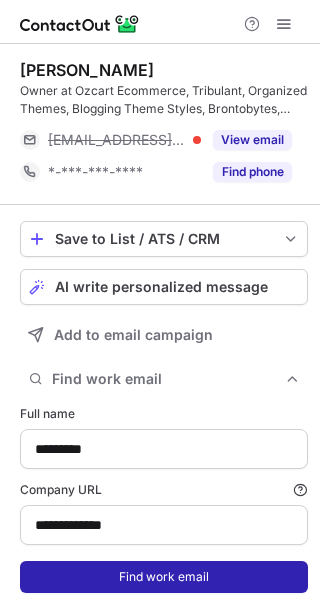 click on "Find work email" at bounding box center [164, 577] 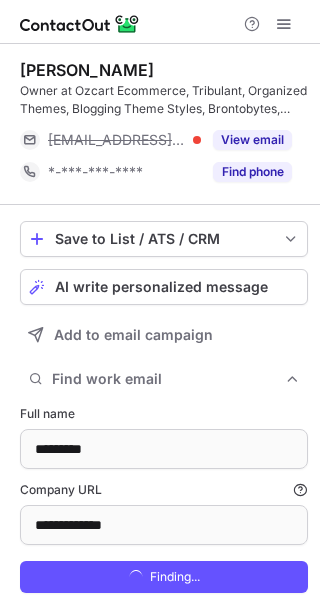 scroll, scrollTop: 10, scrollLeft: 10, axis: both 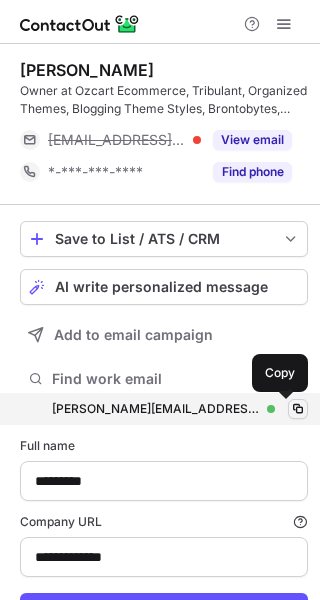 click at bounding box center (298, 409) 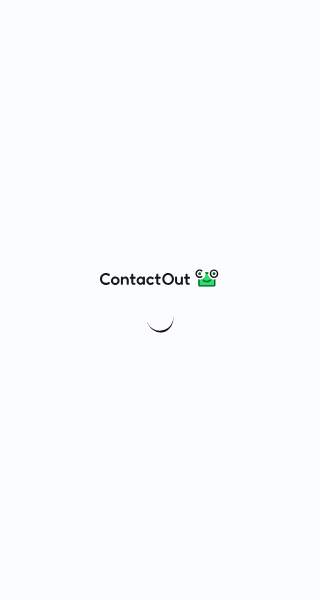 scroll, scrollTop: 0, scrollLeft: 0, axis: both 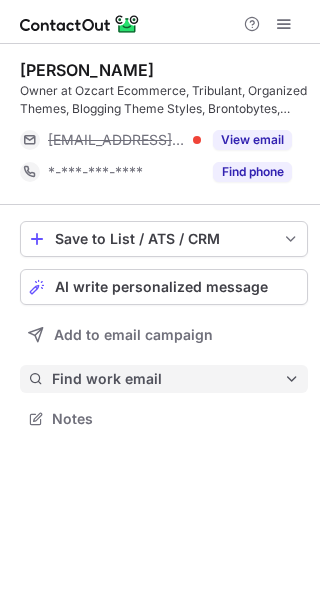 click on "Find work email" at bounding box center [168, 379] 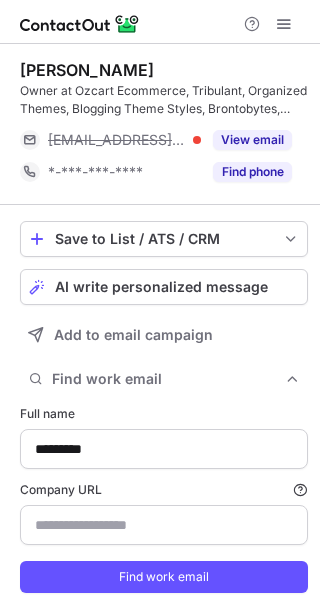 type on "**********" 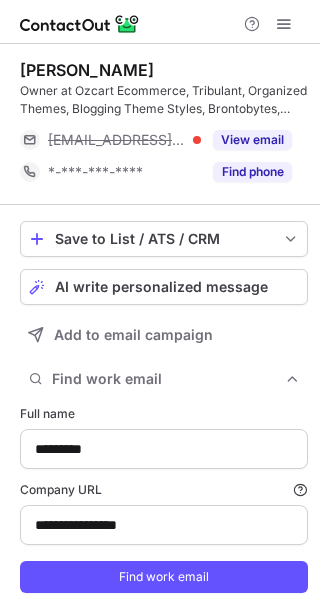 type 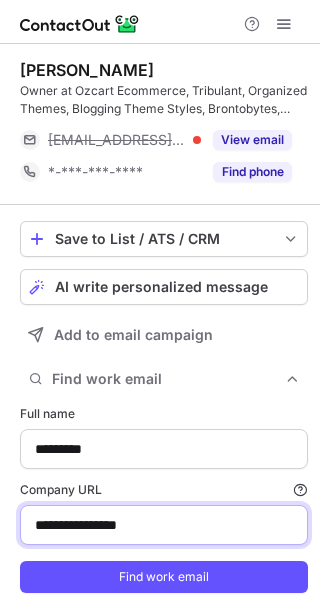 click on "**********" at bounding box center (164, 525) 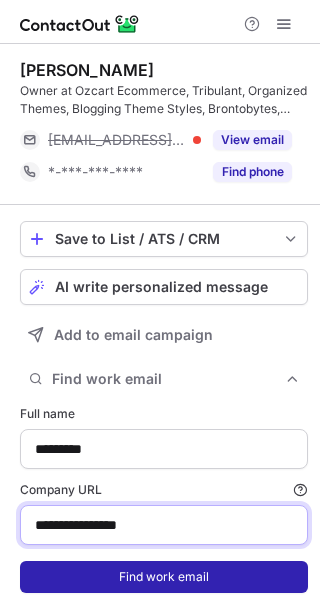 paste 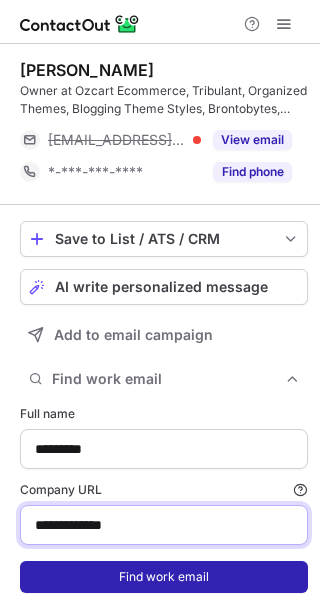 type on "**********" 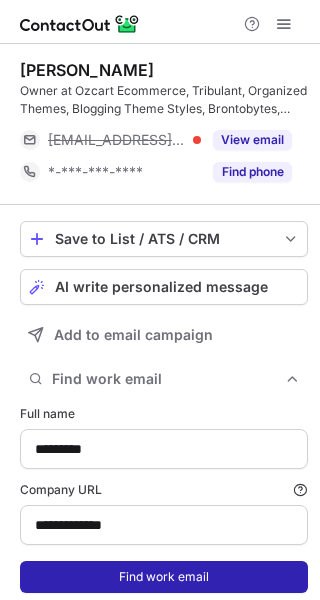 click on "Find work email" at bounding box center [164, 577] 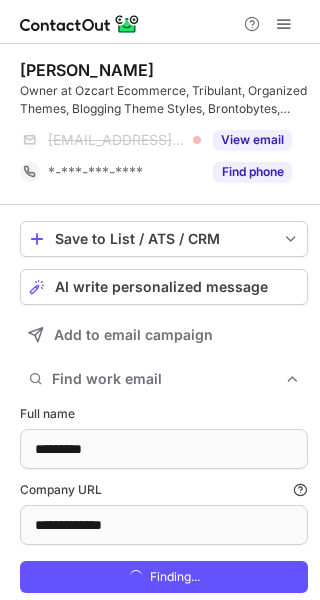 scroll, scrollTop: 61, scrollLeft: 0, axis: vertical 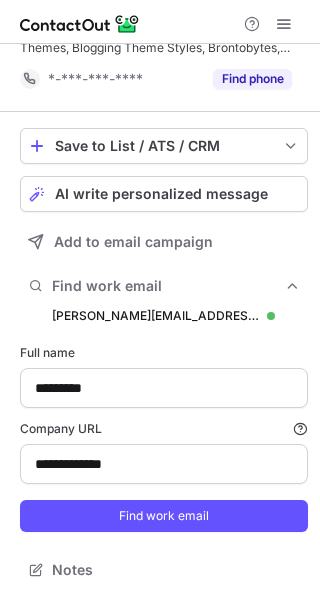 click on "Full name" at bounding box center [164, 353] 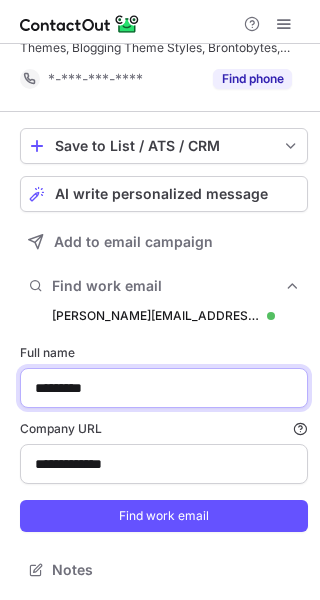 click on "*********" at bounding box center [164, 388] 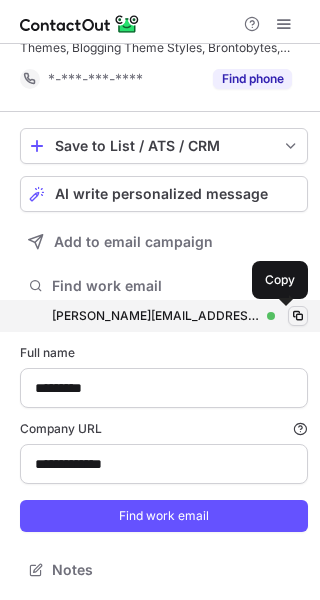 click at bounding box center (298, 316) 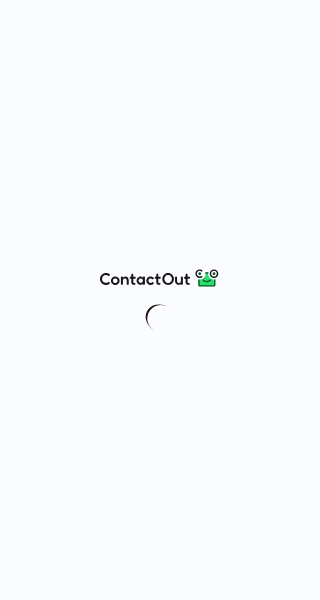 scroll, scrollTop: 0, scrollLeft: 0, axis: both 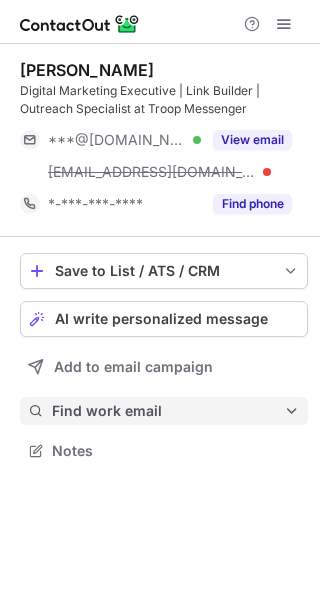 click on "Find work email" at bounding box center (164, 411) 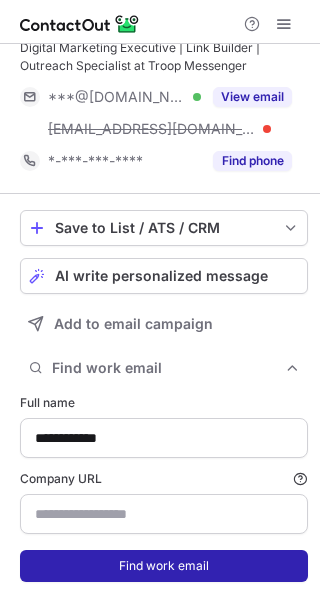 scroll, scrollTop: 93, scrollLeft: 0, axis: vertical 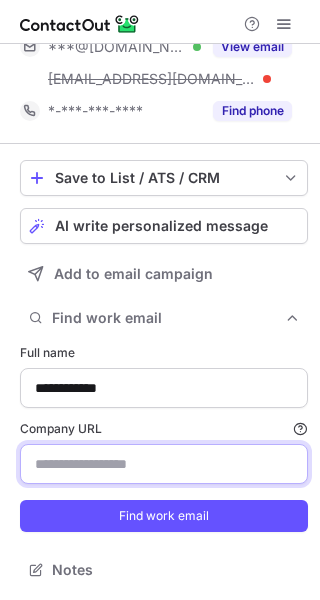 click on "Company URL Finding work email will consume 1 credit if a match is found." at bounding box center (164, 464) 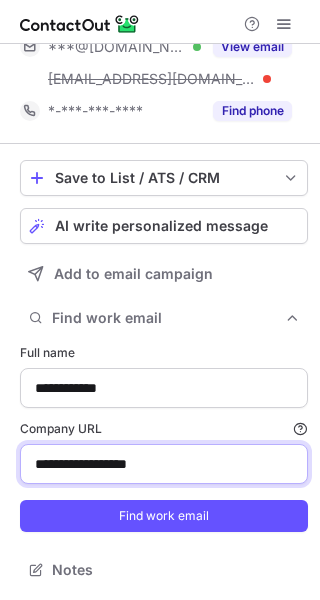 type on "**********" 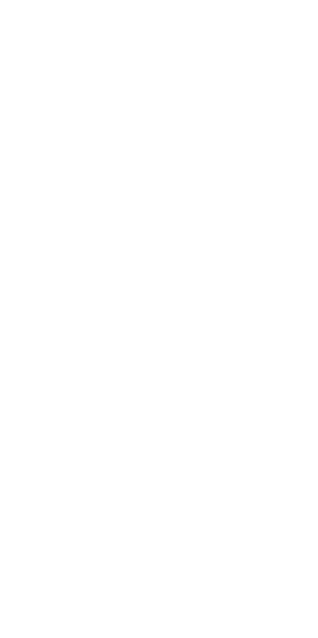 scroll, scrollTop: 0, scrollLeft: 0, axis: both 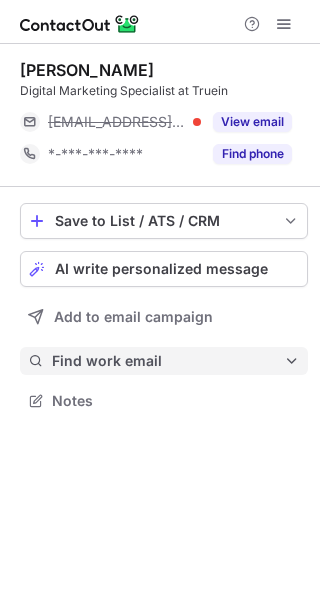 click on "Find work email" at bounding box center [164, 361] 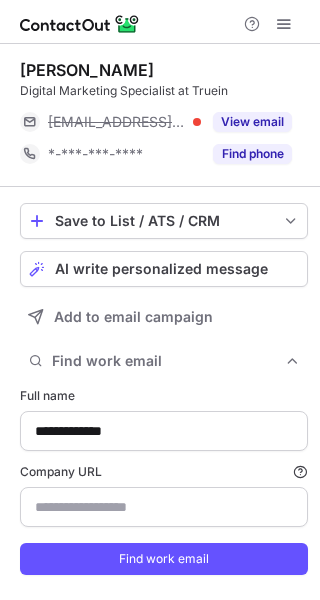 type on "**********" 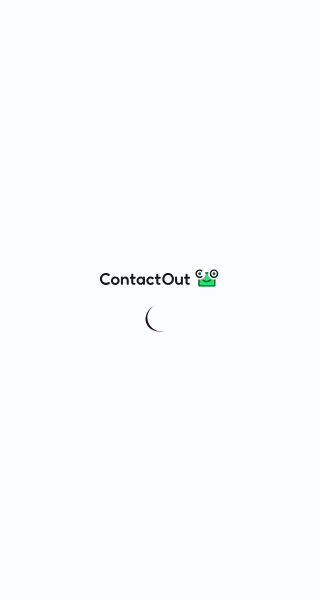scroll, scrollTop: 0, scrollLeft: 0, axis: both 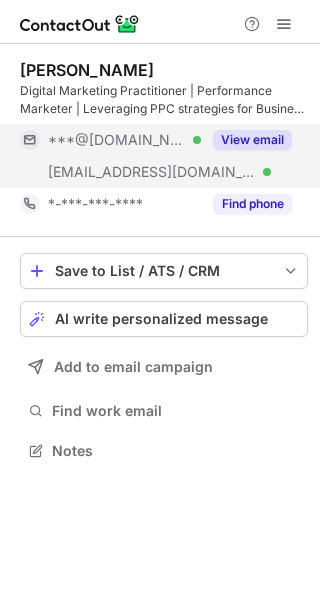 click on "View email" at bounding box center [252, 140] 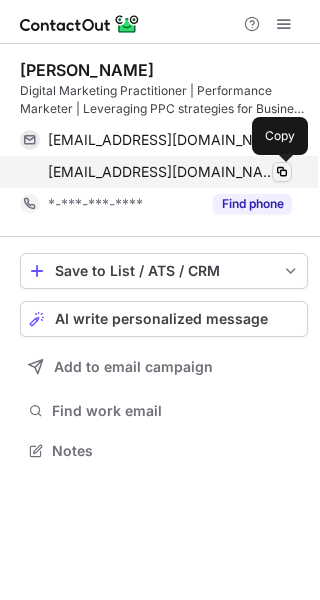 click at bounding box center [282, 172] 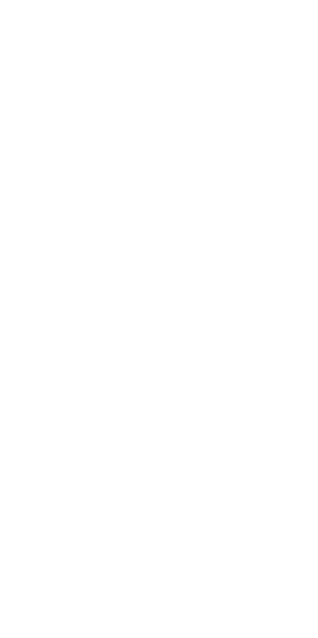 scroll, scrollTop: 0, scrollLeft: 0, axis: both 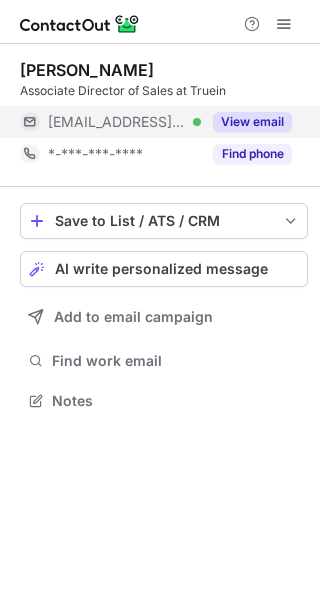 click on "View email" at bounding box center [252, 122] 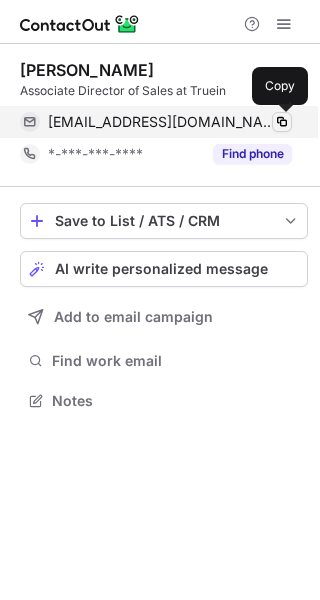 click at bounding box center [282, 122] 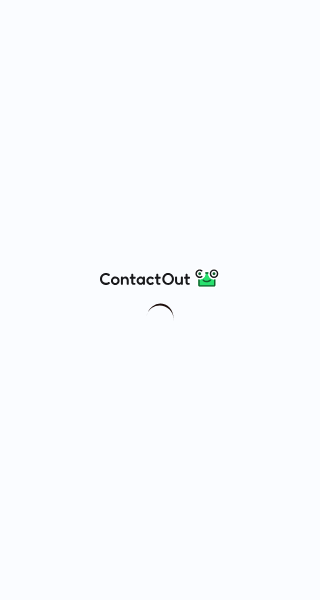 scroll, scrollTop: 0, scrollLeft: 0, axis: both 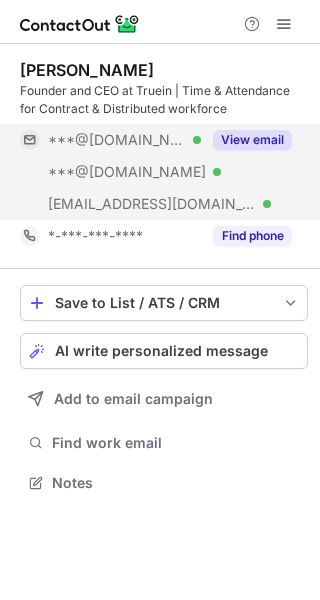 click on "View email" at bounding box center (252, 140) 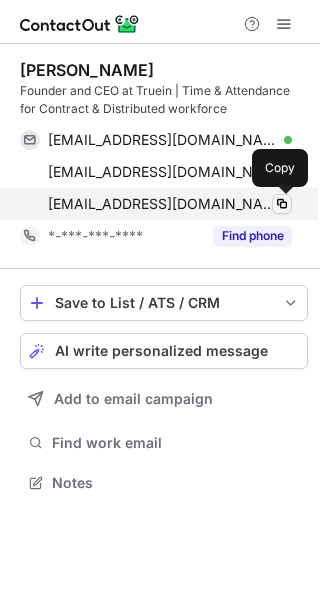 click at bounding box center [282, 204] 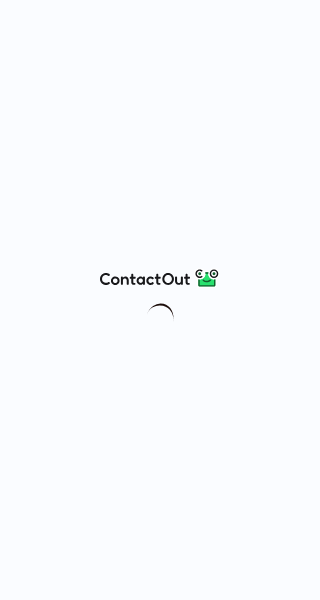 scroll, scrollTop: 0, scrollLeft: 0, axis: both 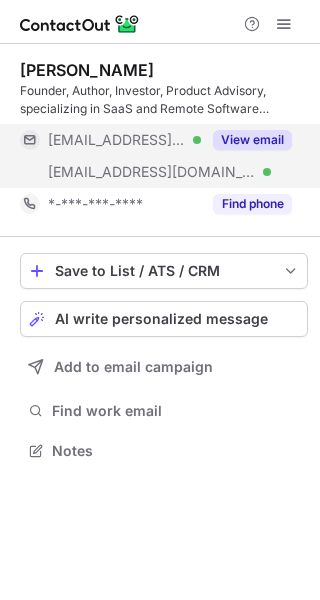 click on "View email" at bounding box center [252, 140] 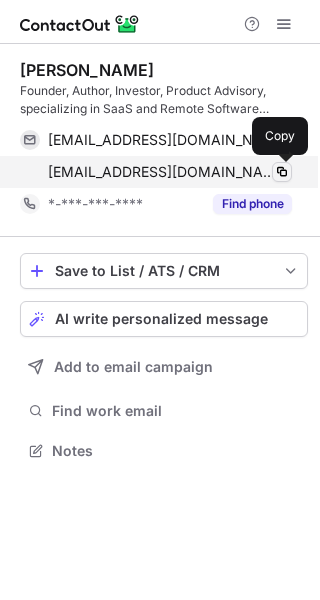 click at bounding box center (282, 172) 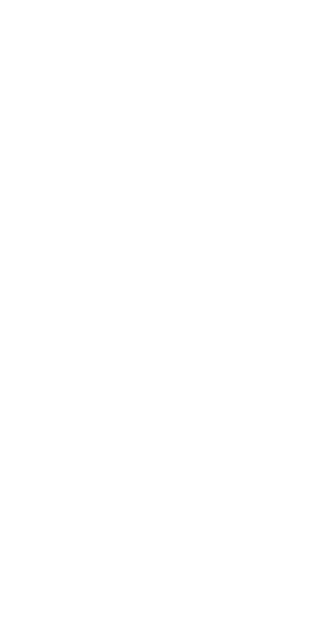 scroll, scrollTop: 0, scrollLeft: 0, axis: both 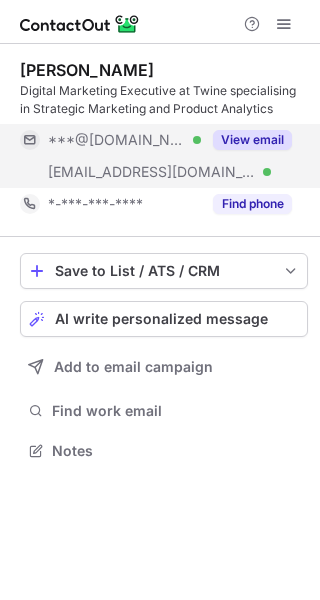 click on "View email" at bounding box center (246, 140) 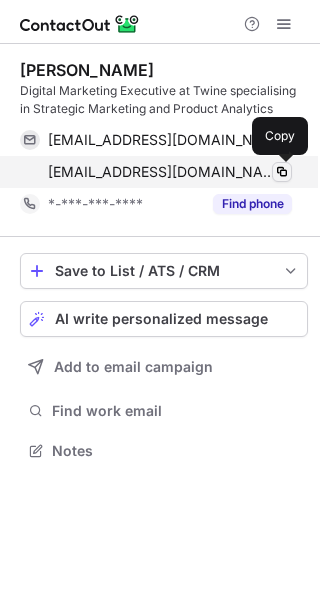 click at bounding box center [282, 172] 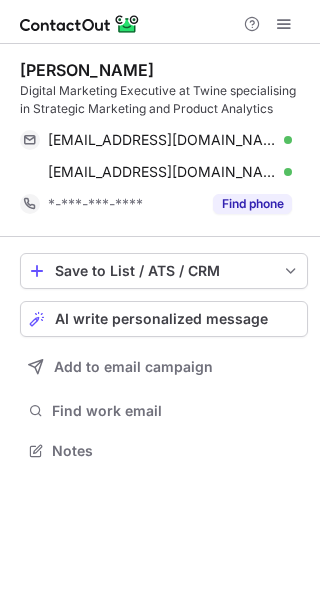 scroll, scrollTop: 0, scrollLeft: 0, axis: both 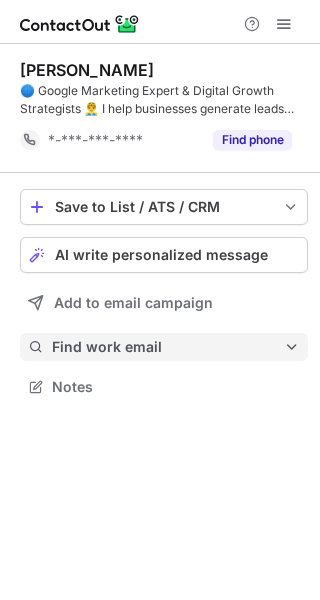 click on "Find work email" at bounding box center [168, 347] 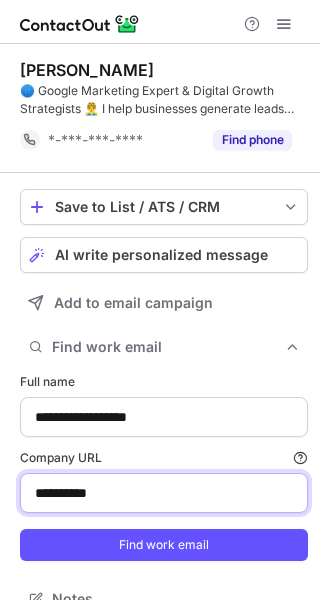 click on "**********" at bounding box center (164, 493) 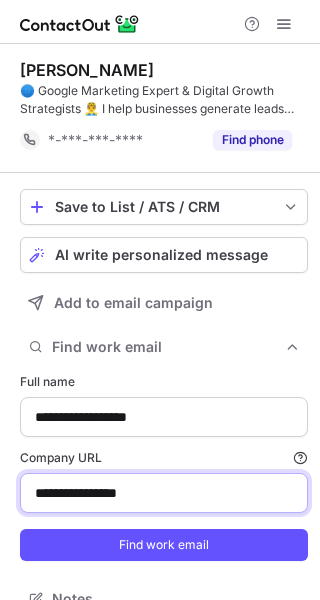 drag, startPoint x: 92, startPoint y: 493, endPoint x: 21, endPoint y: 491, distance: 71.02816 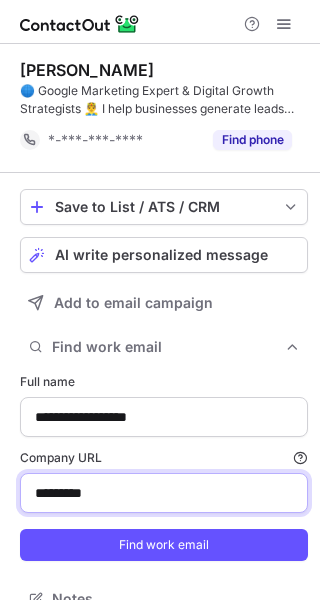 type on "*********" 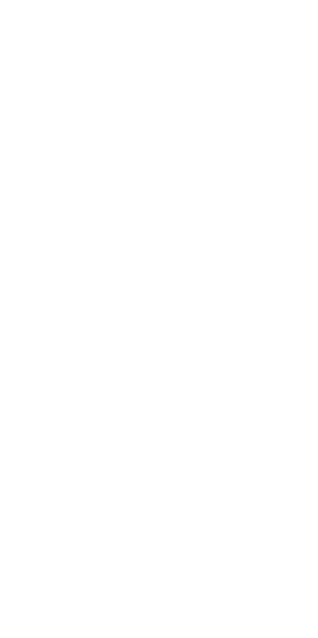 scroll, scrollTop: 0, scrollLeft: 0, axis: both 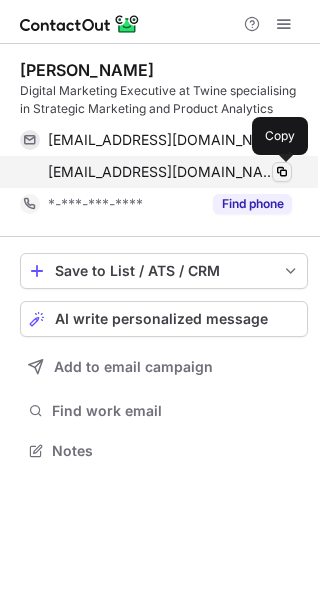 click at bounding box center [282, 172] 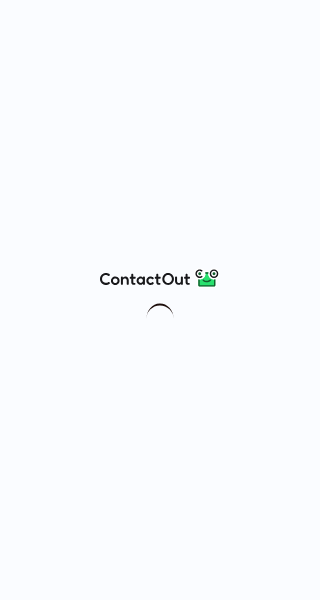 scroll, scrollTop: 0, scrollLeft: 0, axis: both 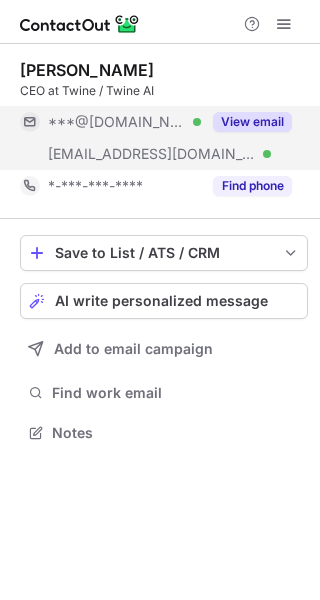 click on "View email" at bounding box center (252, 122) 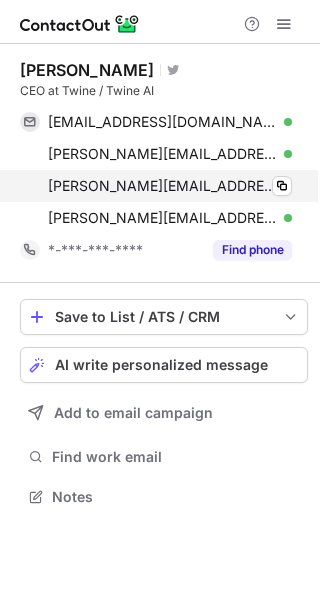 scroll, scrollTop: 10, scrollLeft: 10, axis: both 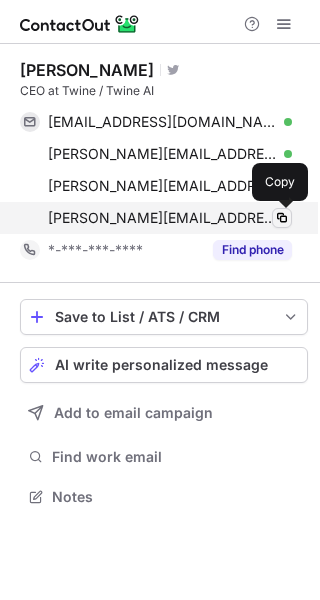 click at bounding box center [282, 218] 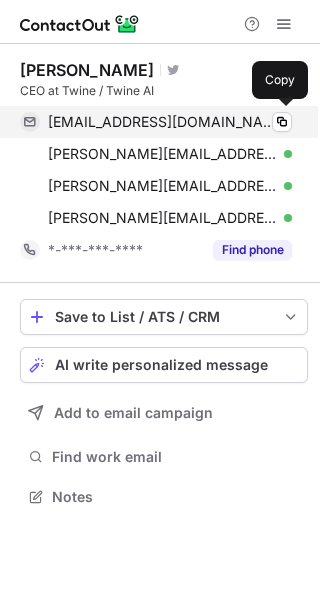 type 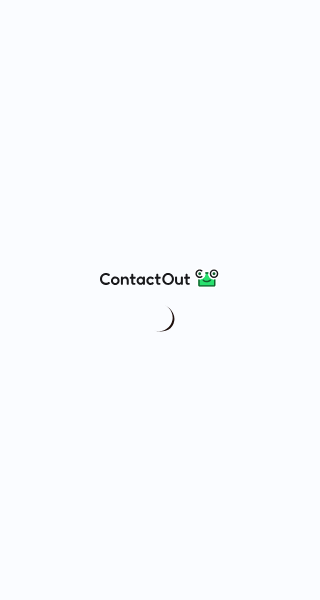scroll, scrollTop: 0, scrollLeft: 0, axis: both 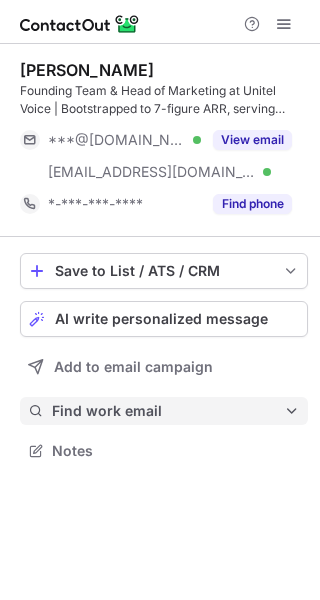 click on "Find work email" at bounding box center (168, 411) 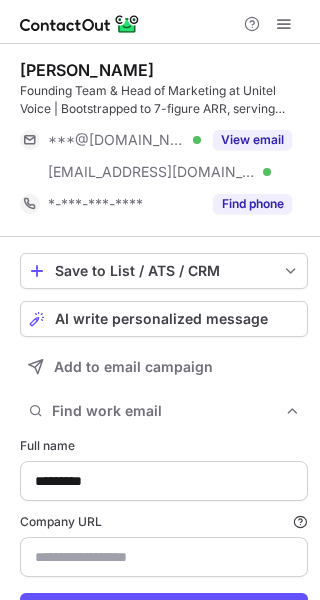 scroll, scrollTop: 10, scrollLeft: 10, axis: both 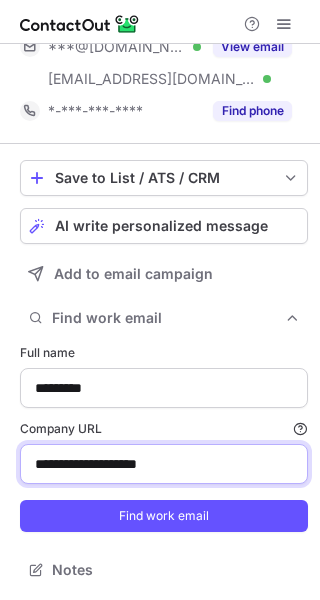click on "**********" at bounding box center [164, 464] 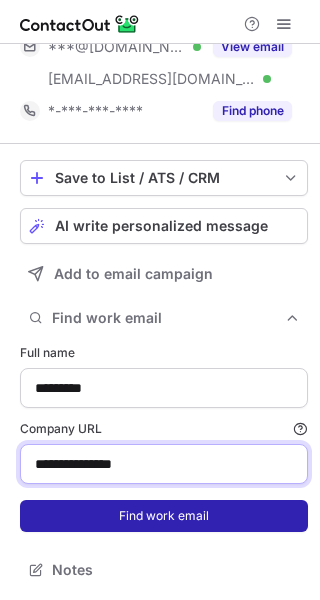 type on "**********" 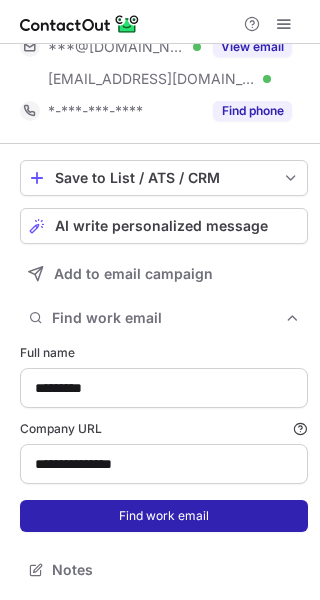 click on "Find work email" at bounding box center [164, 516] 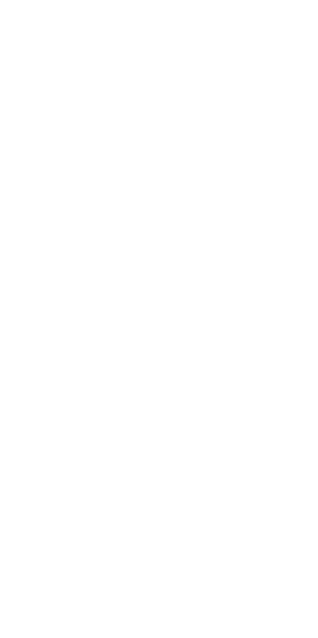 scroll, scrollTop: 0, scrollLeft: 0, axis: both 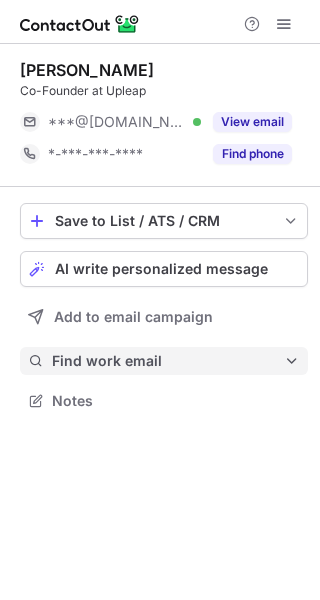 click on "Find work email" at bounding box center [168, 361] 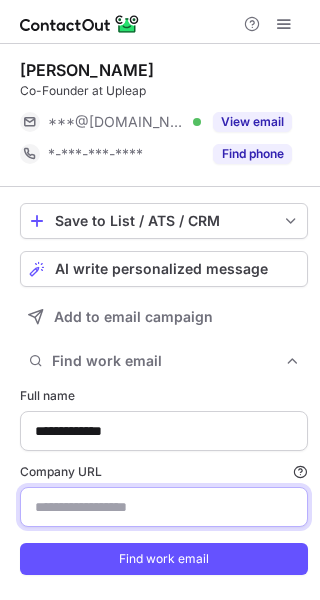 click on "Company URL Finding work email will consume 1 credit if a match is found." at bounding box center [164, 507] 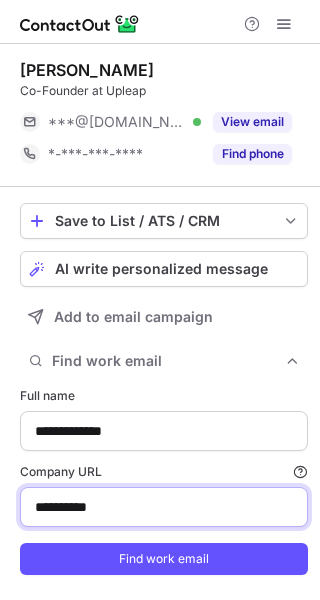 type on "**********" 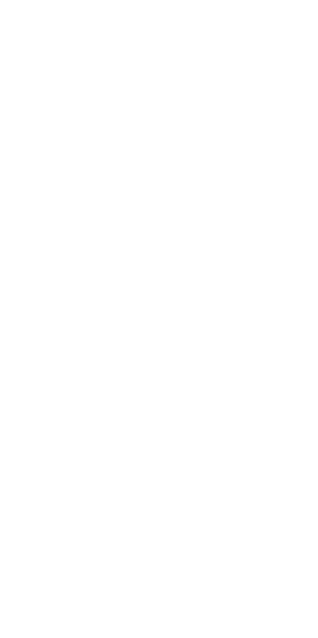 scroll, scrollTop: 0, scrollLeft: 0, axis: both 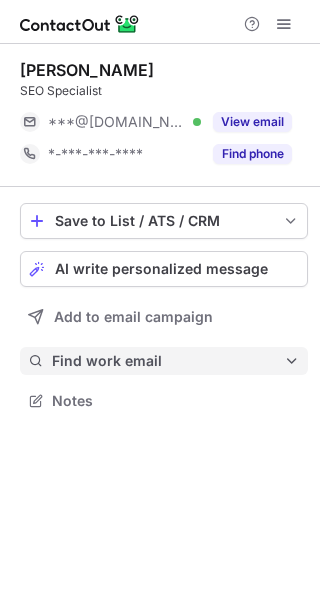 click on "Find work email" at bounding box center (168, 361) 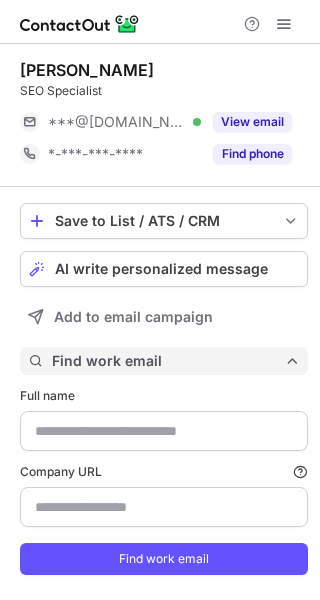 type on "**********" 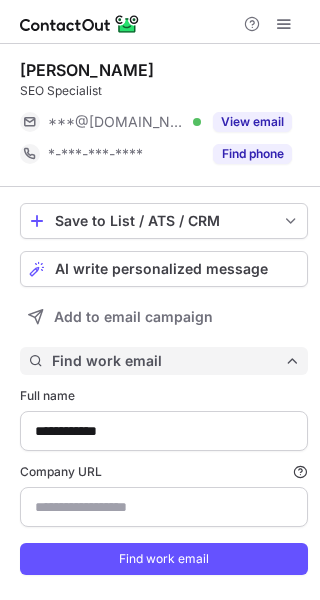 scroll, scrollTop: 10, scrollLeft: 10, axis: both 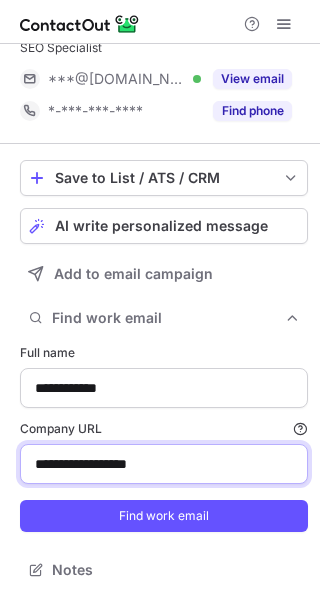 click on "**********" at bounding box center (164, 464) 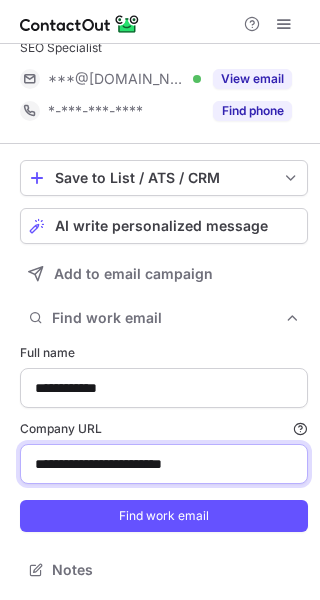 drag, startPoint x: 113, startPoint y: 465, endPoint x: -106, endPoint y: 483, distance: 219.73848 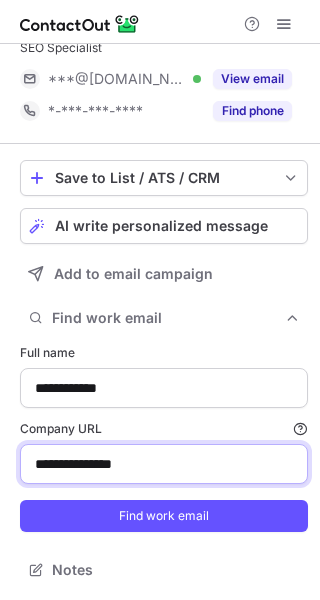 type on "**********" 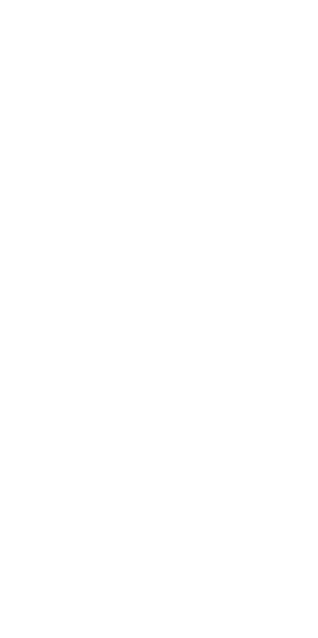 scroll, scrollTop: 0, scrollLeft: 0, axis: both 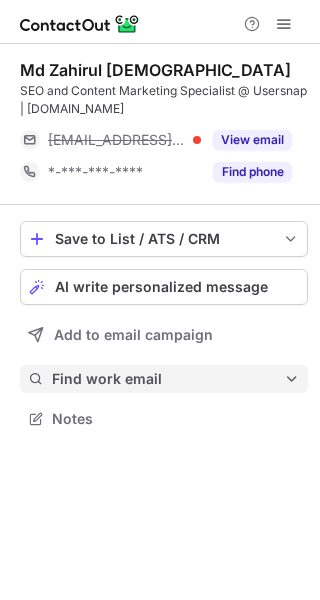 click on "Find work email" at bounding box center [164, 379] 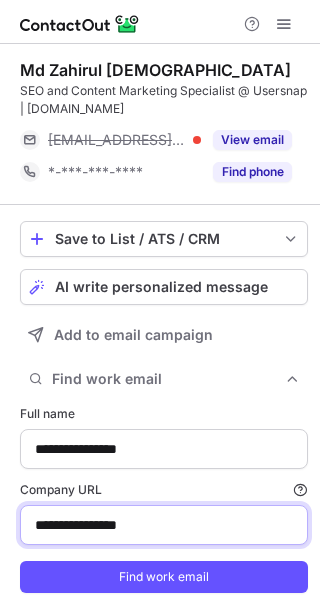 click on "**********" at bounding box center (164, 525) 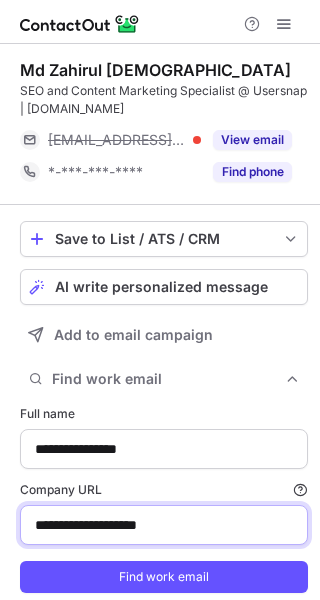 click on "**********" at bounding box center [164, 525] 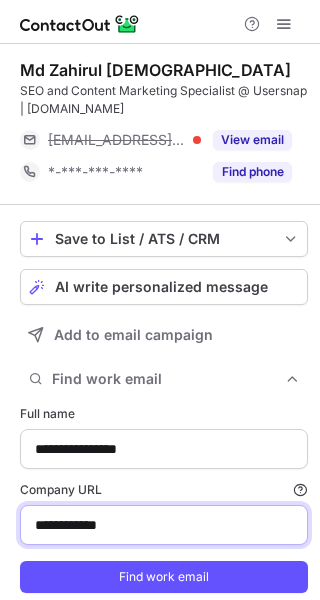 type on "**********" 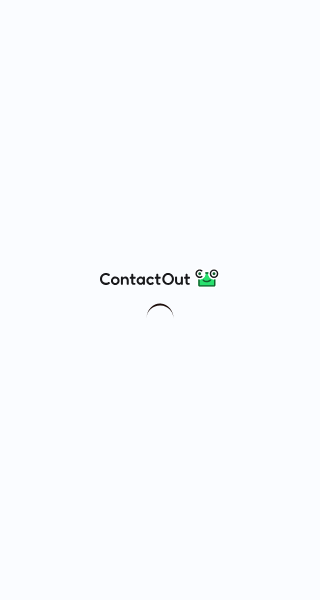 scroll, scrollTop: 0, scrollLeft: 0, axis: both 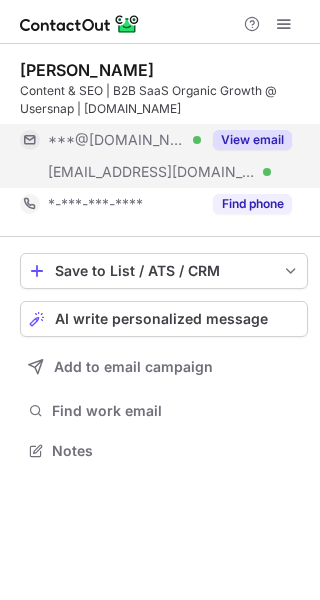 click on "View email" at bounding box center (252, 140) 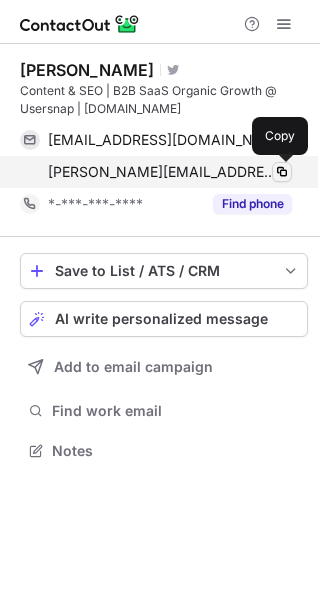 click at bounding box center (282, 172) 